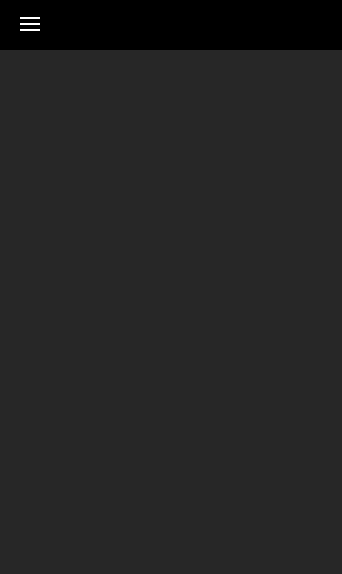 scroll, scrollTop: 0, scrollLeft: 0, axis: both 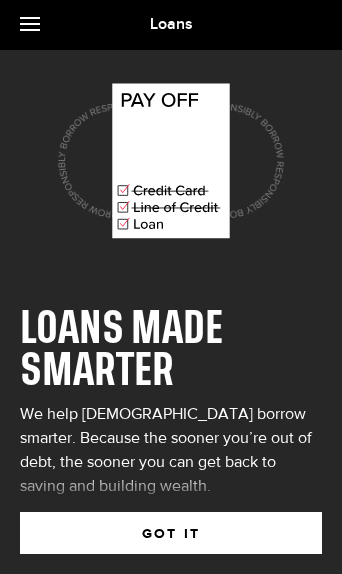 click on "GOT IT" at bounding box center [171, 533] 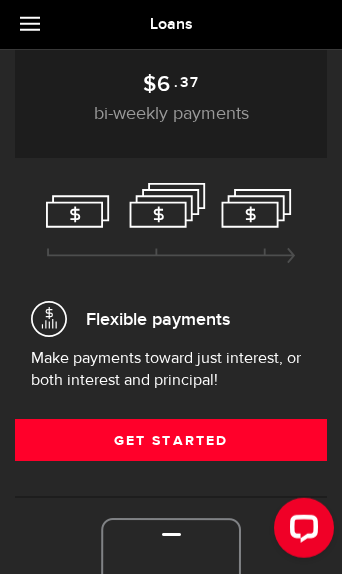 scroll, scrollTop: 289, scrollLeft: 0, axis: vertical 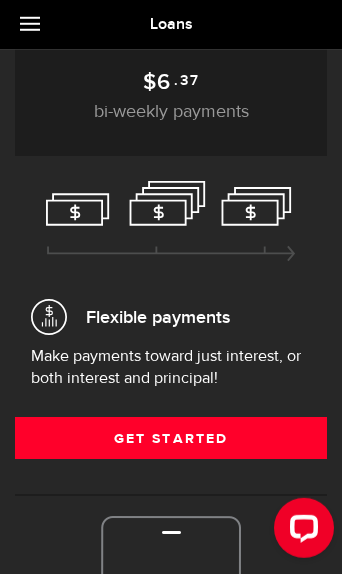 click on "Get Started" at bounding box center [171, 438] 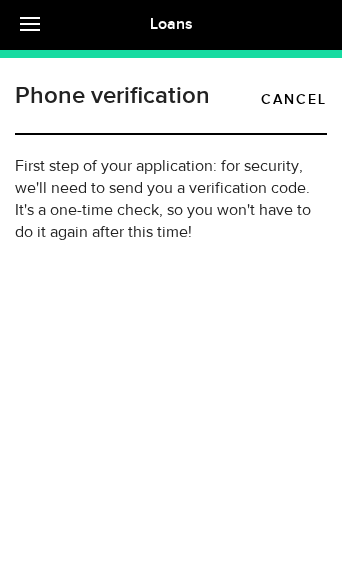 type on "[PHONE_NUMBER]" 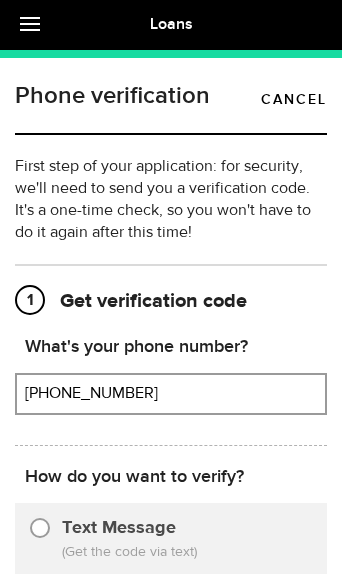 scroll, scrollTop: 31, scrollLeft: 0, axis: vertical 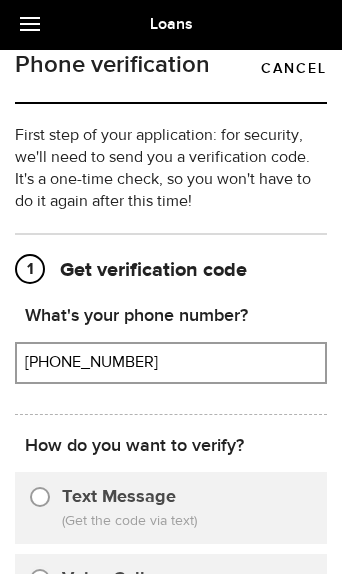 click on "Text Message" at bounding box center (40, 494) 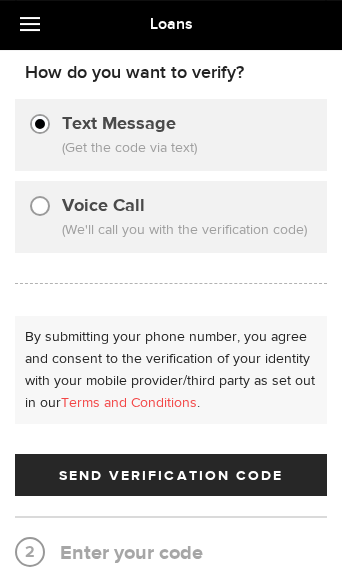 click on "Send Verification Code" at bounding box center (171, 476) 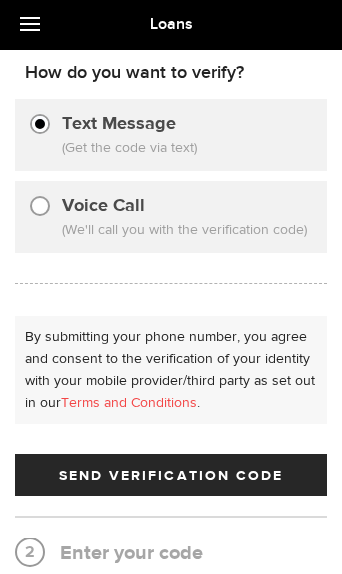scroll, scrollTop: 54, scrollLeft: 0, axis: vertical 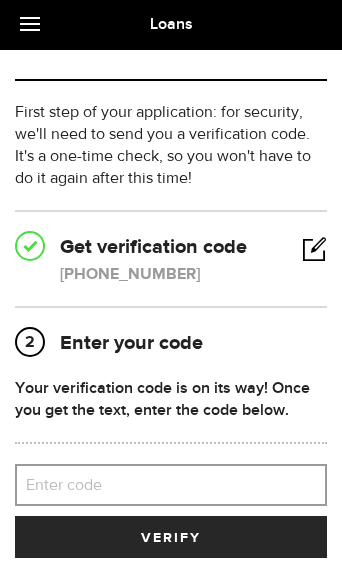 click on "Enter code" at bounding box center (171, 485) 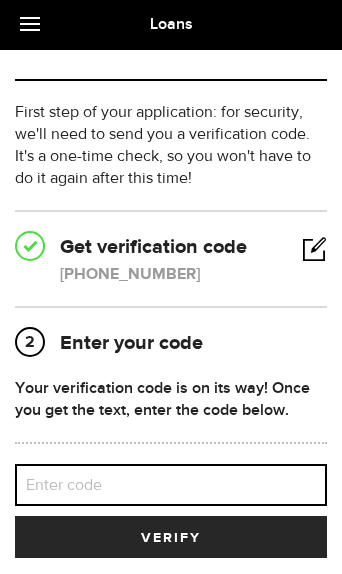 click on "Enter code" at bounding box center [171, 485] 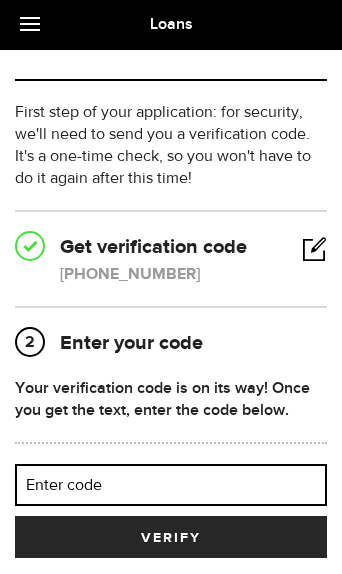 scroll, scrollTop: 53, scrollLeft: 0, axis: vertical 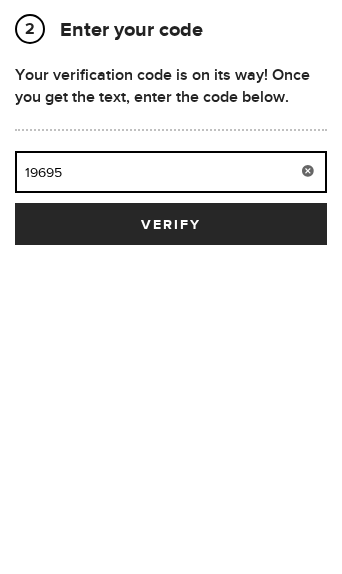 type on "19695" 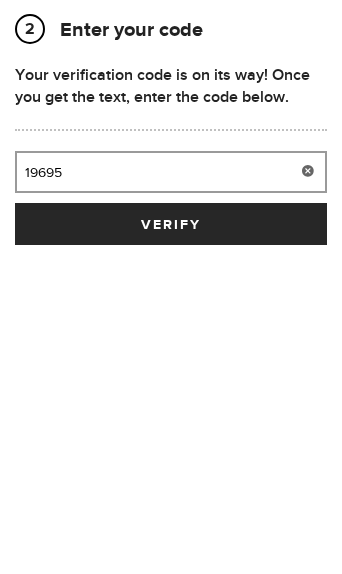 click on "verify" at bounding box center (171, 538) 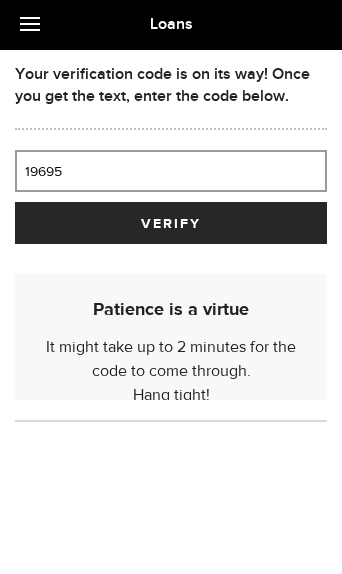 scroll, scrollTop: 79, scrollLeft: 0, axis: vertical 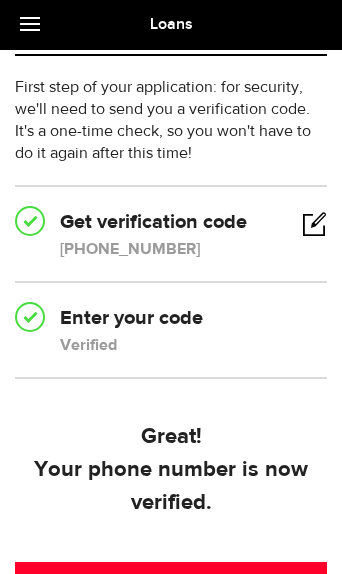 click on "Done" at bounding box center (171, 583) 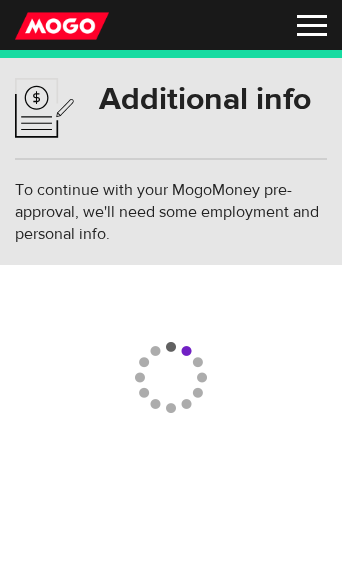 scroll, scrollTop: 0, scrollLeft: 0, axis: both 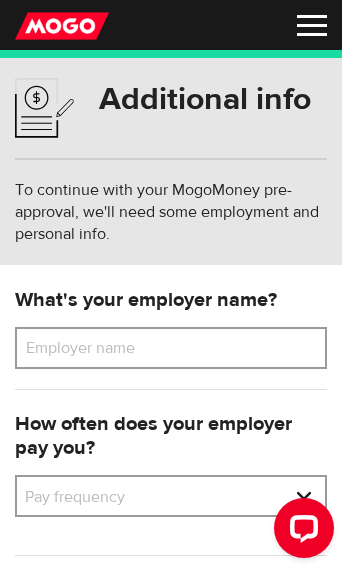 click on "Employer name" at bounding box center [95, 348] 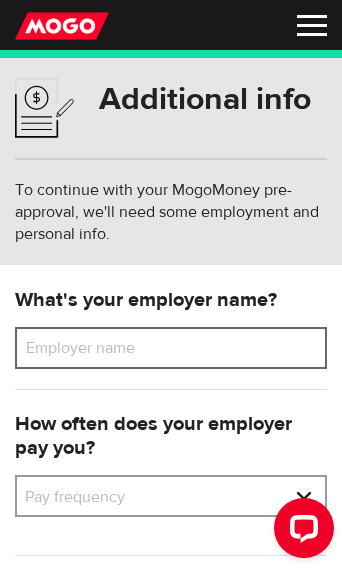 click on "Employer name" at bounding box center (171, 348) 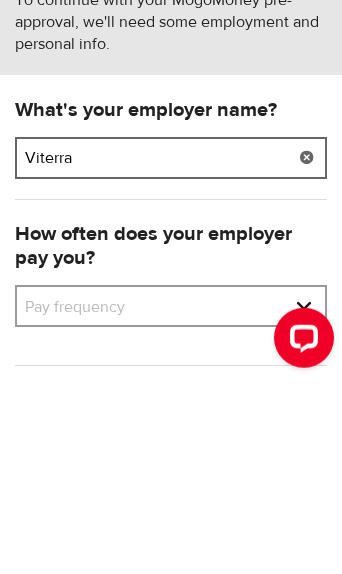 type on "Viterra" 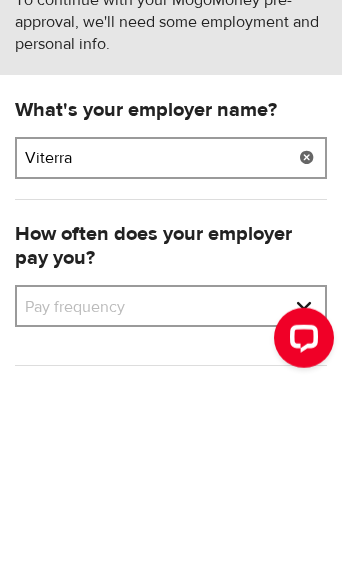click on "Pay frequency Weekly
Bi-Weekly
Semi-Monthly
Monthly" at bounding box center (171, 498) 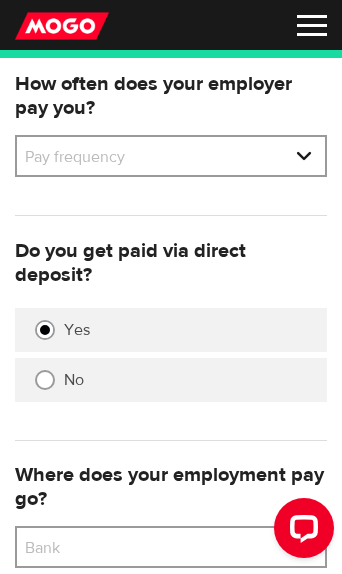 select on "2" 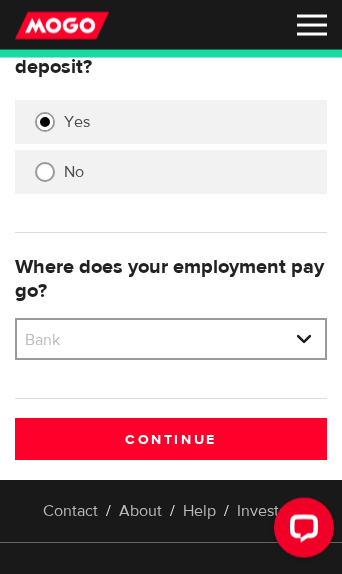 scroll, scrollTop: 549, scrollLeft: 0, axis: vertical 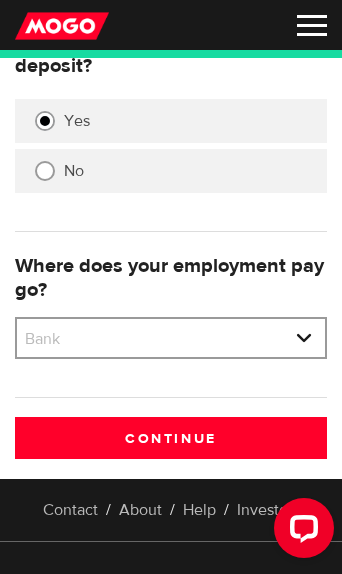 click on "Bank BMO / Bank of Montreal
CIBC / Canadian Imperial Bank of Commerce
CWB / Canadian Western Bank
HSBC Bank Canada
LBC / Banque Laurentienne Du Canada
NBC / National Bank of Canada
RBC / Royal Bank of Canada
Scotiabank / Bank of Nova Scotia
TD / TD Canada Trust
1st Choice Savings & Credit Union
Other
Abn Amro Bank Nv
Acadian Credit Union
Accelerate Financial
Accent Credit Union
Access Credit Union
Achieva Financial
Adjala Credit Union
Advance Savings Credit Union
Advantage Credit Union
Advantage Online - Central Credit Union
AGF Trust Company
Airline Financial Credit Union
Alberta Treasury Branches
Aldergrove Credit Union
All Trans Financial Servs. Credit Union
Alliance Caisses Pop. De L'Ontario
Alterna Savings and Credit Union
Amaranth Credit Union
Amex Bank of Canada
APPLE Credit Union
Arborg Credit Union
Arnstein Community Credit Union
Assiniboine Credit Union
ATB Financial
Austin Credit Union
Auto Workers Community Credit Union" at bounding box center [171, 340] 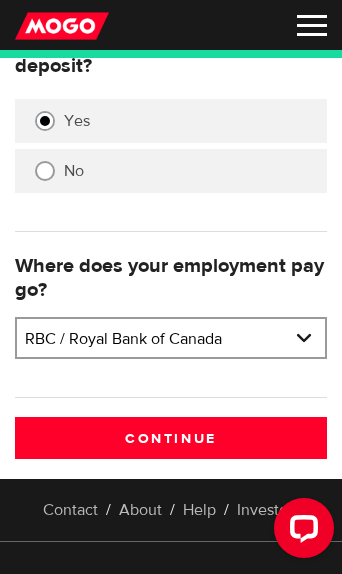 click on "Continue" at bounding box center (171, 438) 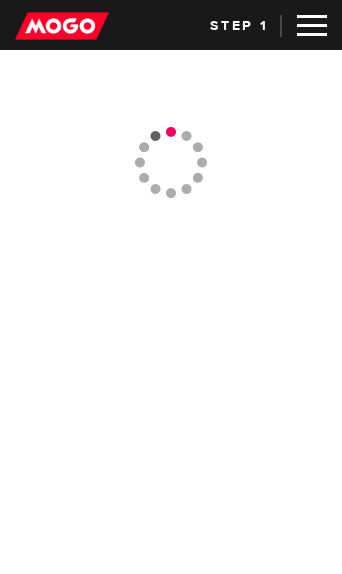 scroll, scrollTop: 29, scrollLeft: 0, axis: vertical 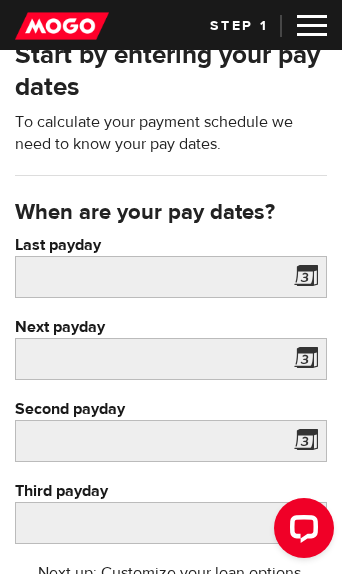 click at bounding box center [302, 280] 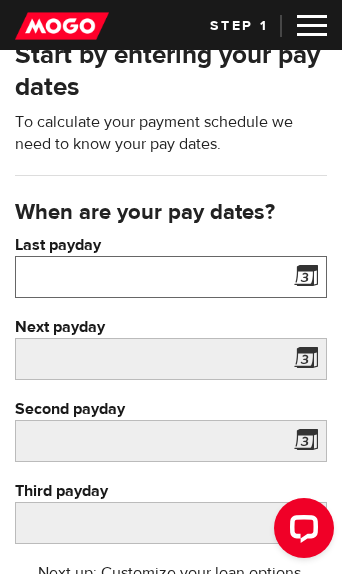 click on "Dashboard Money Logout Lender licences STEP 1 Loan approval Loan select Funding select Bank account information Employment information Summary Dashboard Money Logout Lender licences Back Loan approval Loan select Funding select Bank account information Employment information Summary Next Start by entering your pay dates To calculate your payment schedule we need to know your pay dates. When are your pay dates? Last payday Please enter your last pay date. Next payday Please enter your next pay date. Second payday Please enter your second pay date. Third payday Please enter your third pay date. Next up: Customize your loan options. Continue now Contact / About / Help / Investors Company About Mogo Investors Careers Contact Pressroom Community Blog Facebook Twitter Pinterest Instagram Help Help centre Leave feedback 1.800.980.Mogo(6646) help@mogo.ca Privacy Policy  /  Terms of Use" at bounding box center (171, 258) 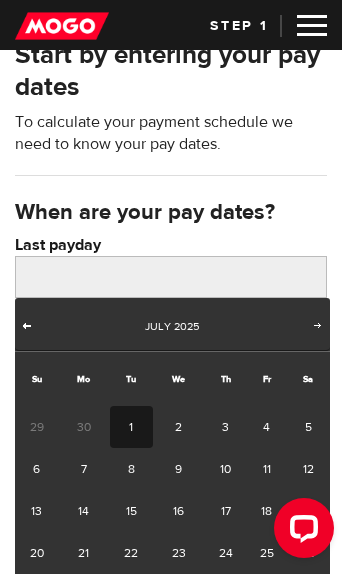 click on "Prev" at bounding box center (27, 325) 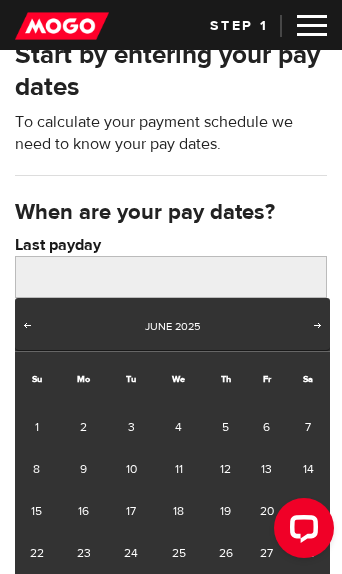 click at bounding box center (304, 528) 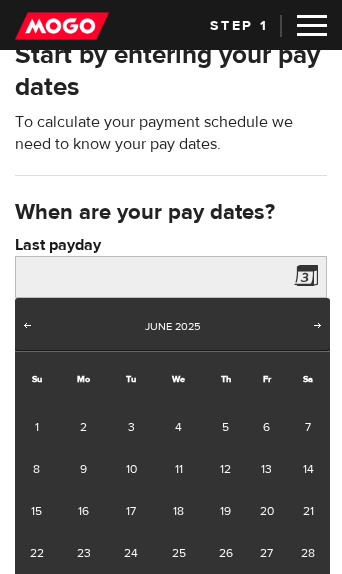 click on "Start by entering your pay dates" at bounding box center [171, 71] 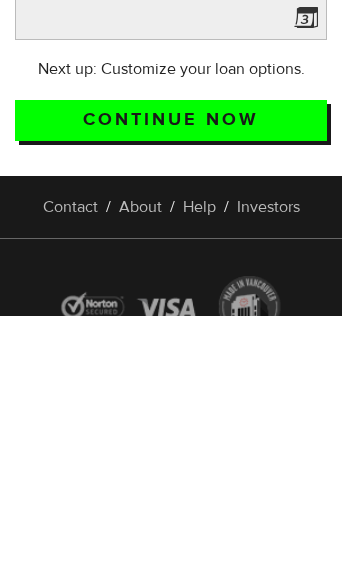scroll, scrollTop: 512, scrollLeft: 0, axis: vertical 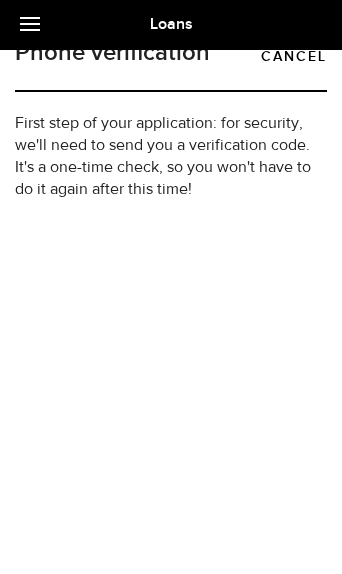 type on "[PHONE_NUMBER]" 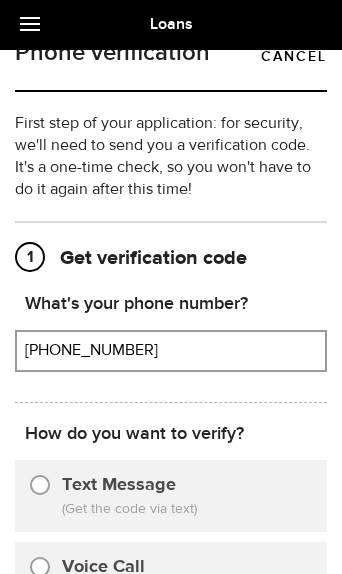 scroll, scrollTop: 93, scrollLeft: 0, axis: vertical 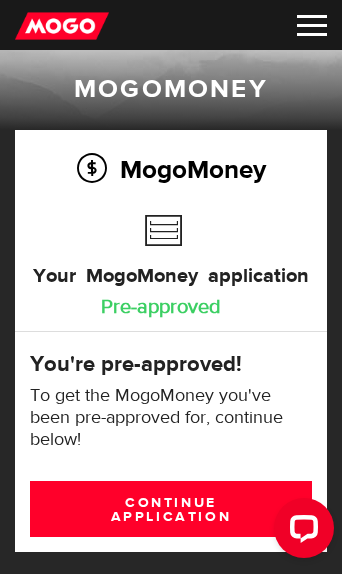 click on "Continue application" at bounding box center (171, 509) 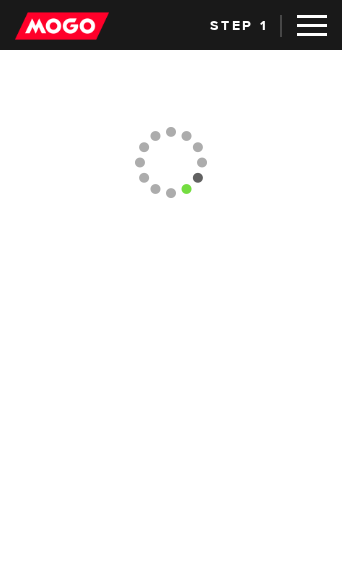 scroll, scrollTop: 0, scrollLeft: 0, axis: both 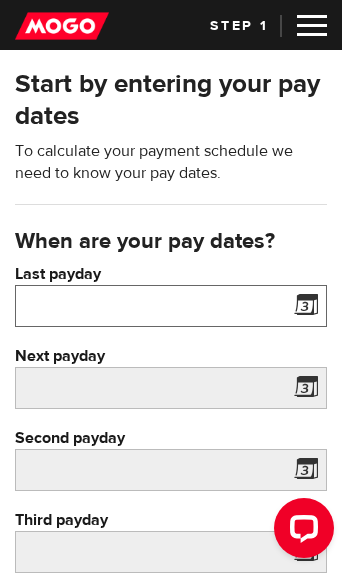 click on "Dashboard Money Logout Lender licences STEP 1 Loan approval Loan select Funding select Bank account information Employment information Summary Dashboard Money Logout Lender licences Back Loan approval Loan select Funding select Bank account information Employment information Summary Next Start by entering your pay dates To calculate your payment schedule we need to know your pay dates. When are your pay dates? Last payday Please enter your last pay date. Next payday Please enter your next pay date. Second payday Please enter your second pay date. Third payday Please enter your third pay date. Next up: Customize your loan options. Continue now Contact / About / Help / Investors Company About Mogo Investors Careers Contact Pressroom Community Blog Facebook Twitter Pinterest Instagram Help Help centre Leave feedback 1.800.980.Mogo(6646) [EMAIL_ADDRESS][DOMAIN_NAME] Privacy Policy  /  Terms of Use" at bounding box center [171, 287] 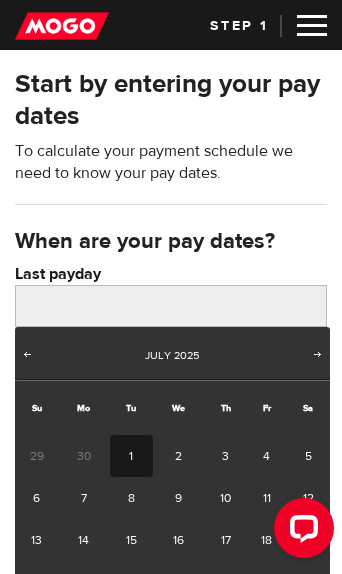 click on "Prev" at bounding box center (27, 356) 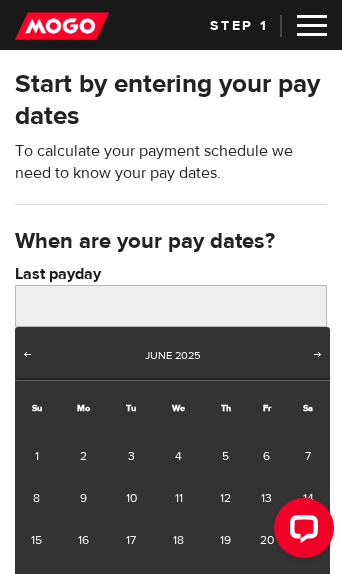 click at bounding box center [304, 528] 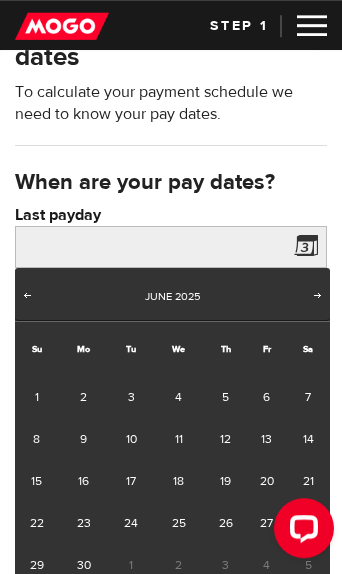 scroll, scrollTop: 76, scrollLeft: 0, axis: vertical 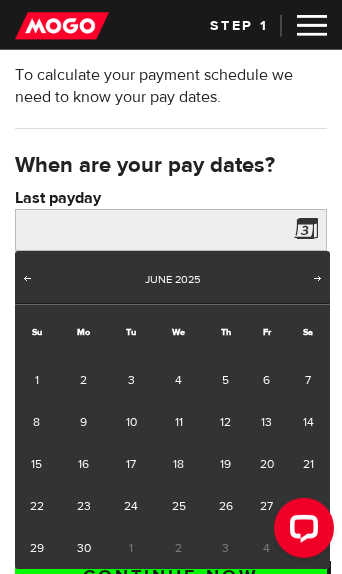 click on "20" at bounding box center [266, 464] 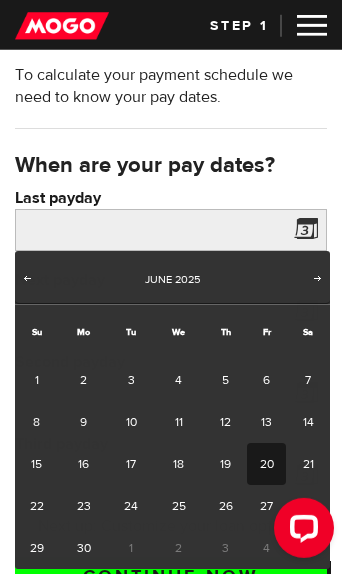 type on "2025/06/20" 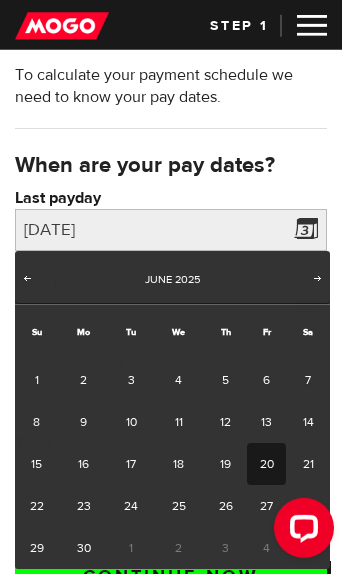 scroll, scrollTop: 77, scrollLeft: 0, axis: vertical 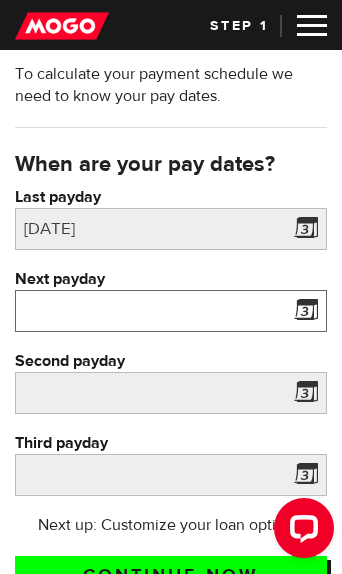 click on "Next payday" at bounding box center (171, 311) 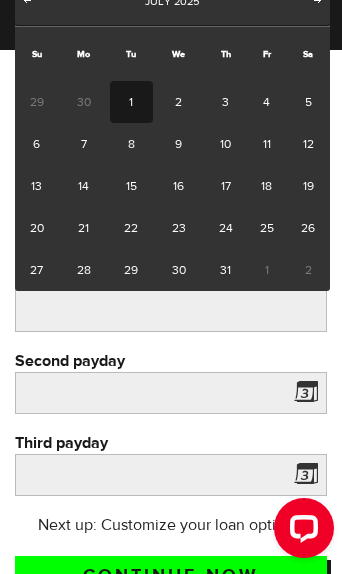 click on "4" at bounding box center (266, 102) 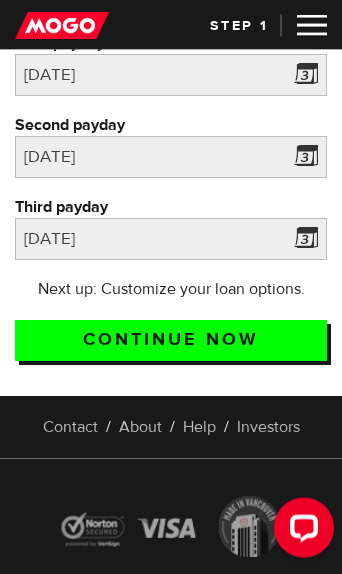 scroll, scrollTop: 314, scrollLeft: 0, axis: vertical 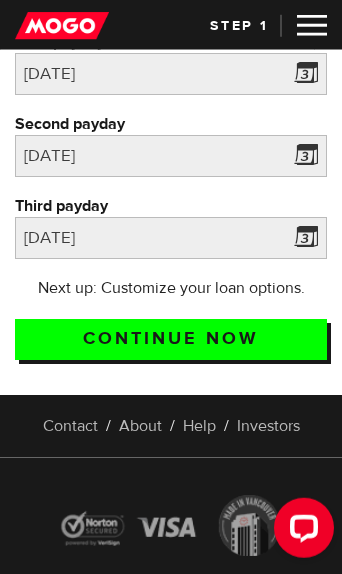 click on "Continue now" at bounding box center (171, 339) 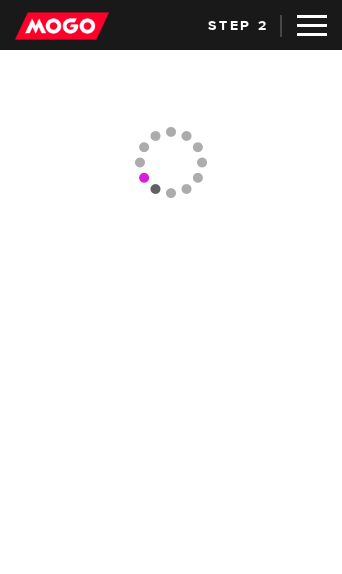 scroll, scrollTop: 0, scrollLeft: 0, axis: both 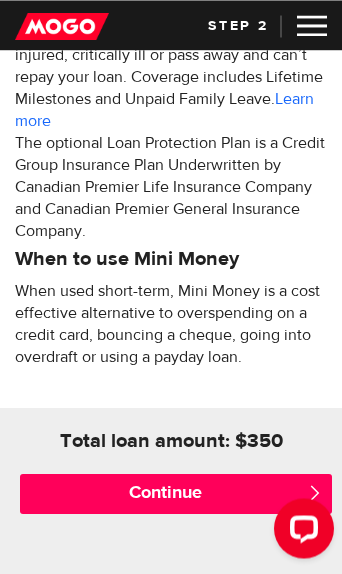 click on "Continue" at bounding box center (176, 494) 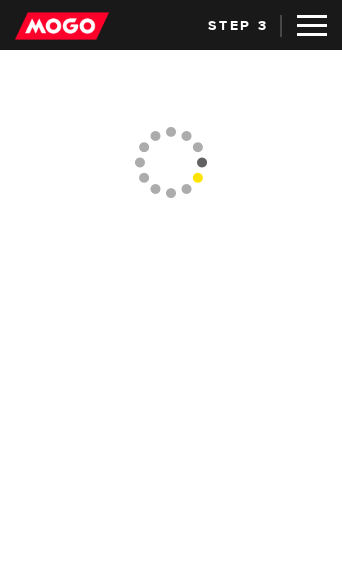 scroll, scrollTop: 0, scrollLeft: 0, axis: both 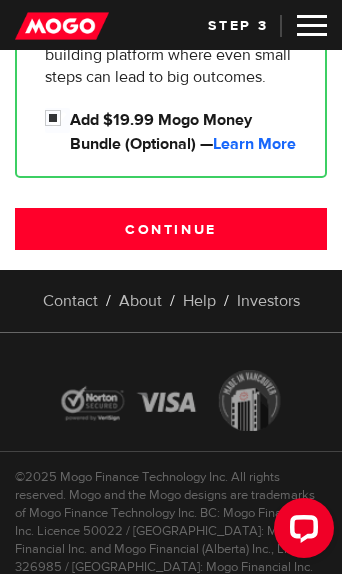 click on "Continue" at bounding box center (171, 229) 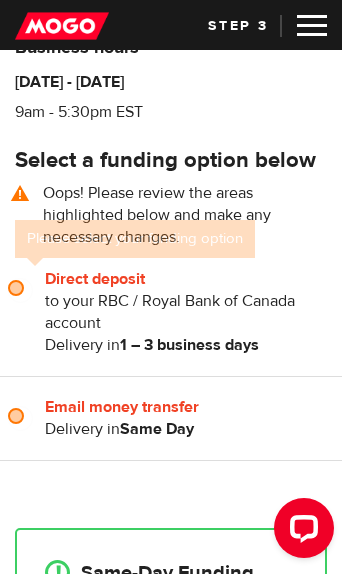 scroll, scrollTop: 294, scrollLeft: 0, axis: vertical 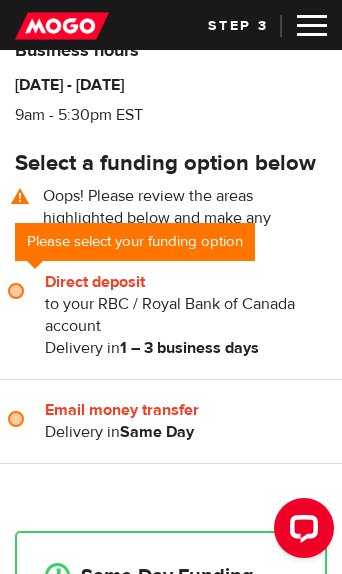 click on "Direct deposit" at bounding box center (20, 293) 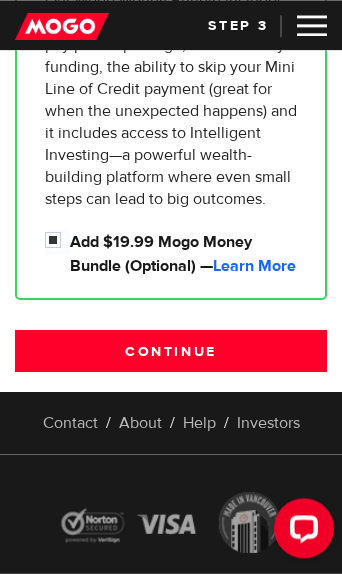 scroll, scrollTop: 965, scrollLeft: 0, axis: vertical 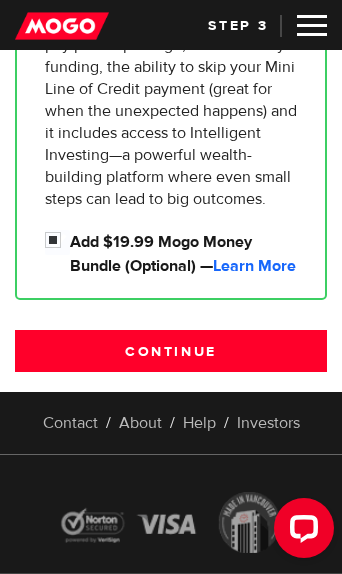 click on "Continue" at bounding box center [171, 351] 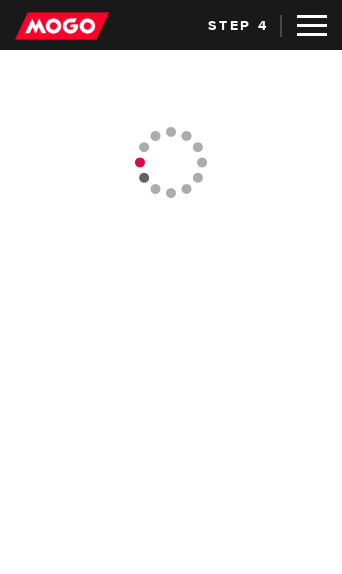 scroll, scrollTop: 0, scrollLeft: 0, axis: both 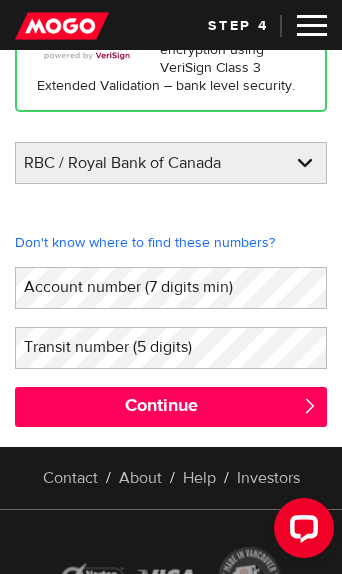 click on "Continue" at bounding box center (171, 407) 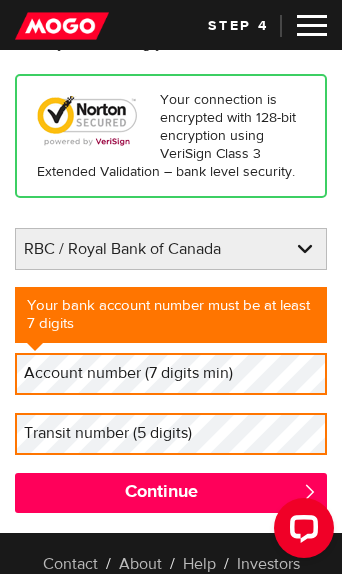 click on "Your bank account number must be at least 7 digits" at bounding box center [171, 315] 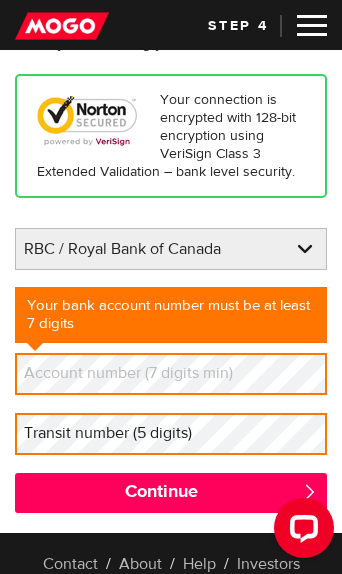 scroll, scrollTop: 338, scrollLeft: 0, axis: vertical 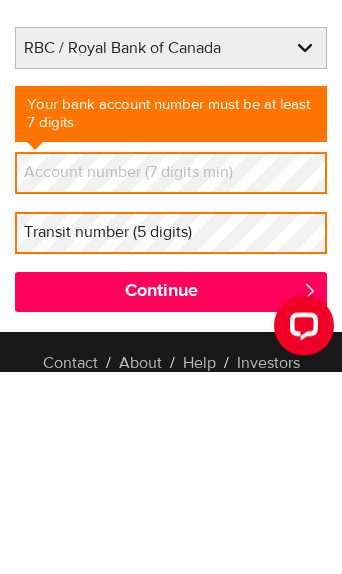 click on "Continue" at bounding box center [171, 494] 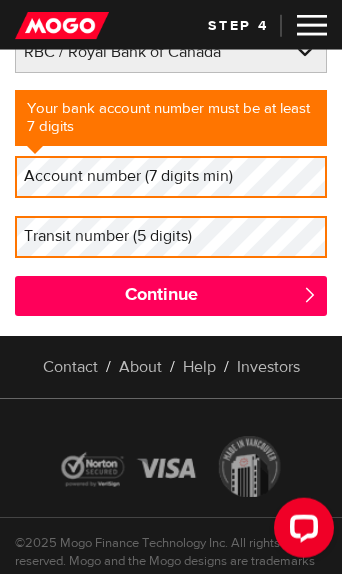 scroll, scrollTop: 578, scrollLeft: 0, axis: vertical 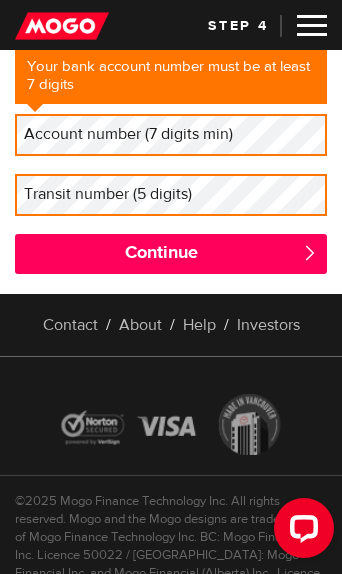 click on "Continue" at bounding box center [171, 254] 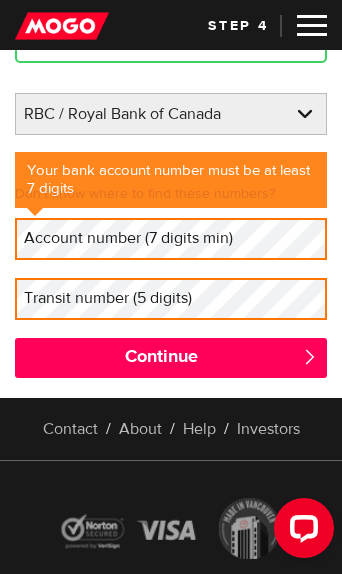 scroll, scrollTop: 422, scrollLeft: 0, axis: vertical 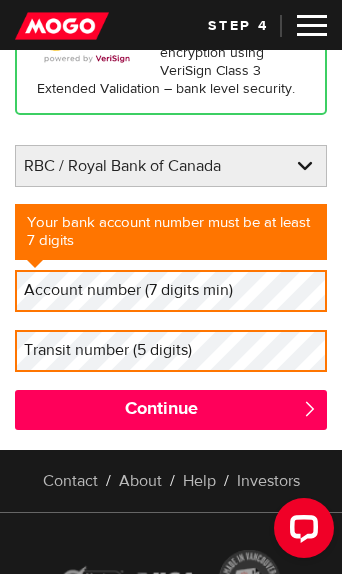 click on "Account number (7 digits min)" at bounding box center [144, 290] 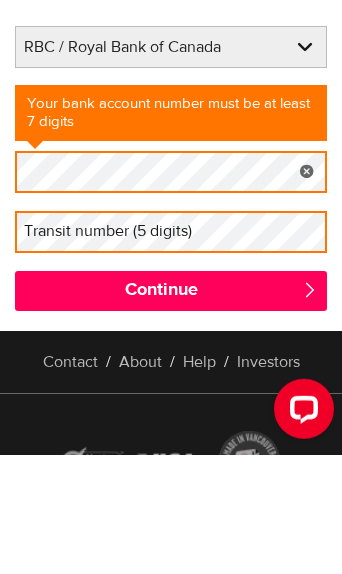 click on "Transit number (5 digits)" at bounding box center [124, 350] 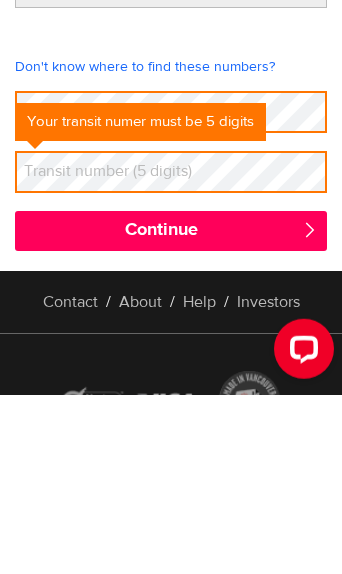 click on "Don't know where to find these numbers?" at bounding box center (171, 246) 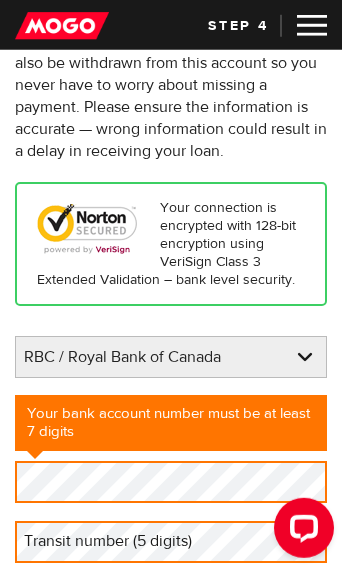 scroll, scrollTop: 232, scrollLeft: 0, axis: vertical 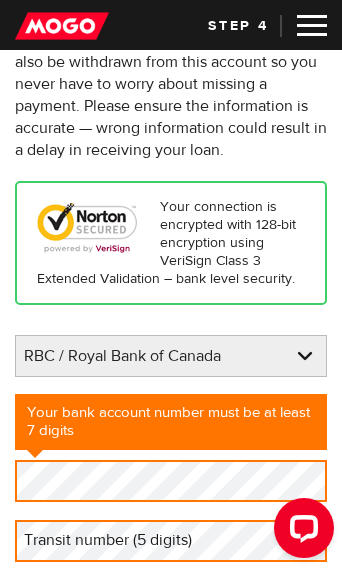 click on "BMO / Bank of Montreal
CIBC / Canadian Imperial Bank of Commerce
CWB / Canadian Western Bank
HSBC Bank Canada
LBC / Banque Laurentienne Du Canada
NBC / National Bank of Canada
RBC / Royal Bank of Canada
Scotiabank / Bank of Nova Scotia
TD / TD Canada Trust
1st Choice Savings & Credit Union
Other
Abn Amro Bank Nv
Acadian Credit Union
Accelerate Financial
Accent Credit Union
Access Credit Union
Achieva Financial
Adjala Credit Union
Advance Savings Credit Union
Advantage Credit Union
Advantage Online - Central Credit Union
AGF Trust Company
Airline Financial Credit Union
Alberta Treasury Branches
Aldergrove Credit Union
All Trans Financial Servs. Credit Union
Alliance Caisses Pop. De L'Ontario
Alterna Savings and Credit Union
Amaranth Credit Union
Amex Bank of Canada
APPLE Credit Union
Arborg Credit Union
Arnstein Community Credit Union
Assiniboine Credit Union
ATB Financial
Austin Credit Union
Auto Workers Community Credit Union
B2B Trust" at bounding box center [171, 357] 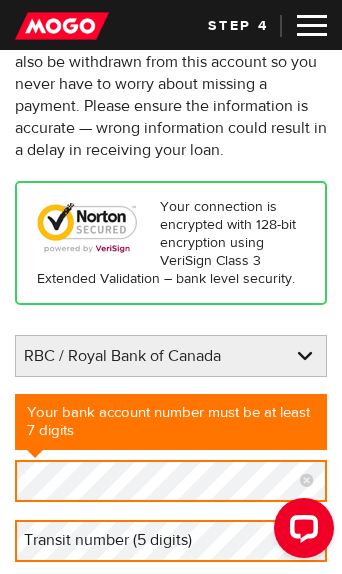 scroll, scrollTop: 231, scrollLeft: 0, axis: vertical 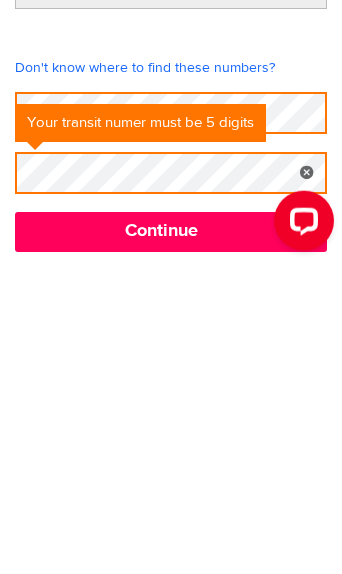 click on "Continue" at bounding box center [171, 539] 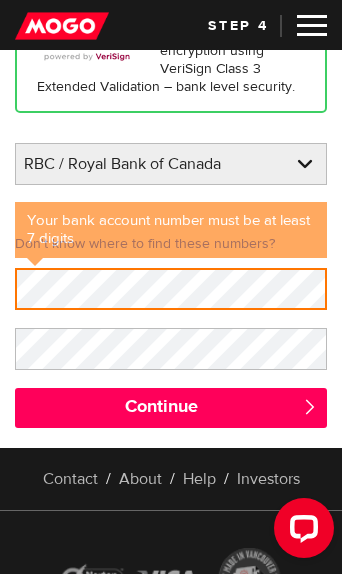 scroll, scrollTop: 422, scrollLeft: 0, axis: vertical 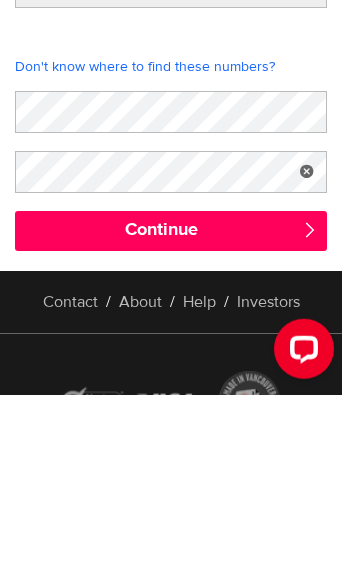 click on "Continue" at bounding box center (171, 410) 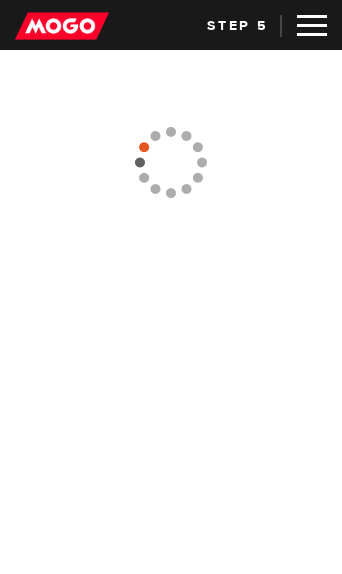scroll, scrollTop: 0, scrollLeft: 0, axis: both 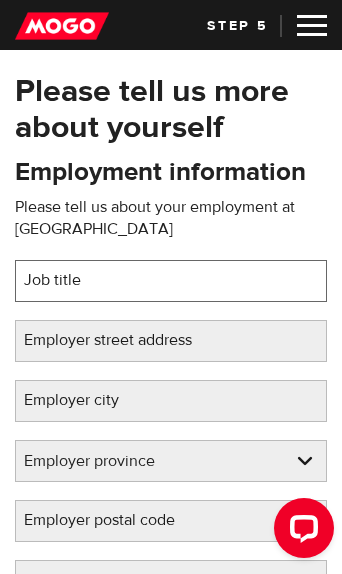 click on "Job title" at bounding box center [171, 281] 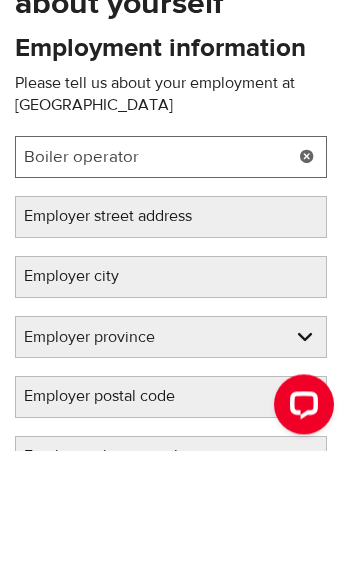 type on "Boiler operator" 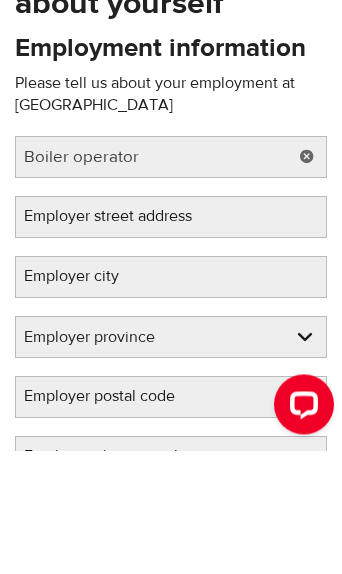 click on "Employer street address" at bounding box center [124, 340] 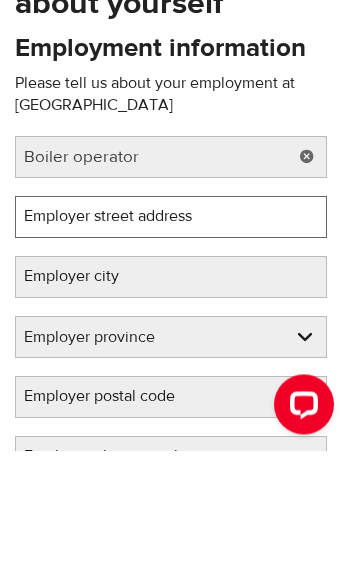 click on "Employer street address" at bounding box center [171, 341] 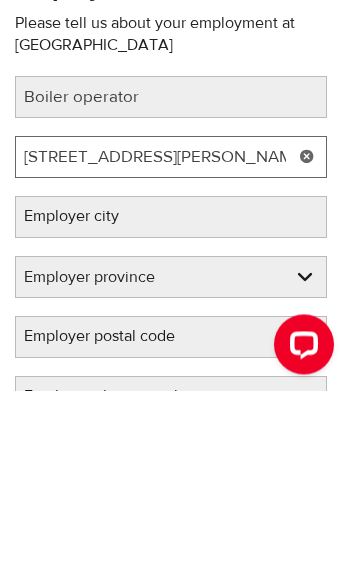 type on "[STREET_ADDRESS][PERSON_NAME]" 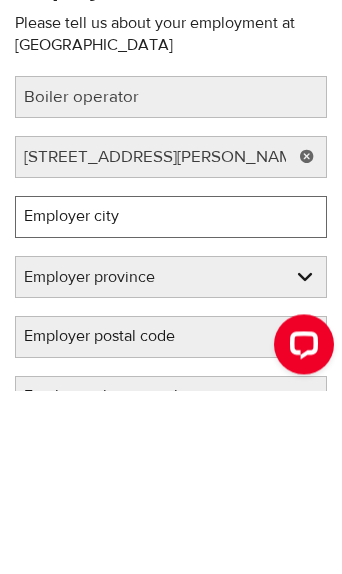 click on "Employer city" at bounding box center [171, 401] 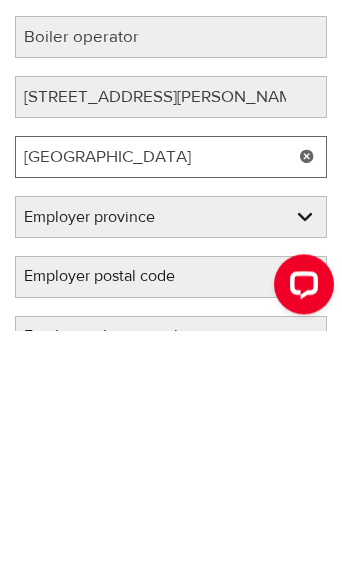 type on "[GEOGRAPHIC_DATA]" 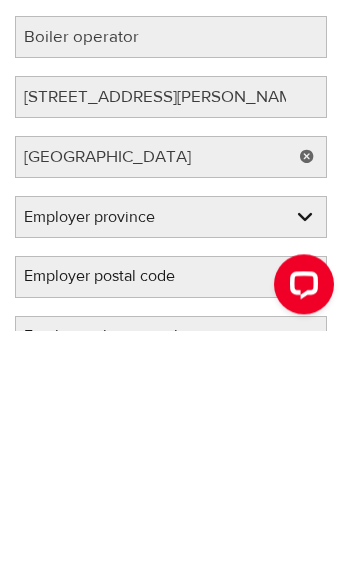 click on "Employer province Alberta
British Columbia
Ontario
Manitoba
New Brunswick
Newfoundland and Labrador
Nova Scotia
Northwest Territories
Nunavut
Prince Edward Island
Quebec
Saskatchewan
Yukon" at bounding box center [171, 462] 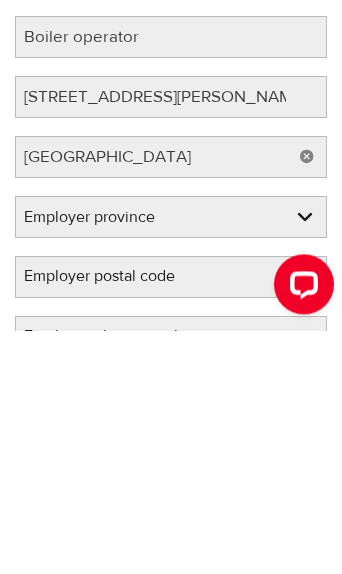 scroll, scrollTop: 244, scrollLeft: 0, axis: vertical 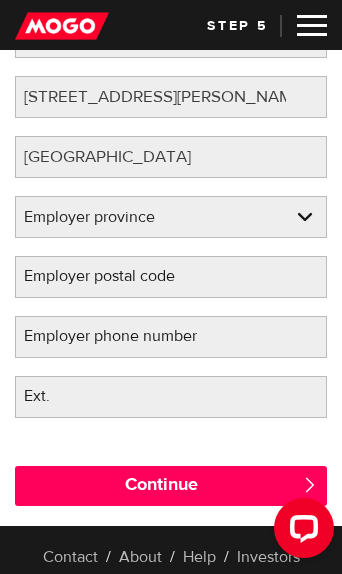 select on "BC" 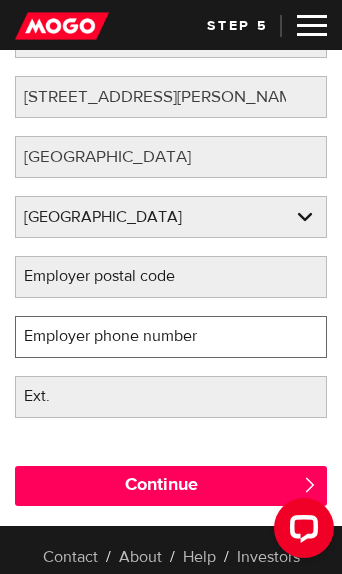 click on "Employer phone number" at bounding box center [171, 337] 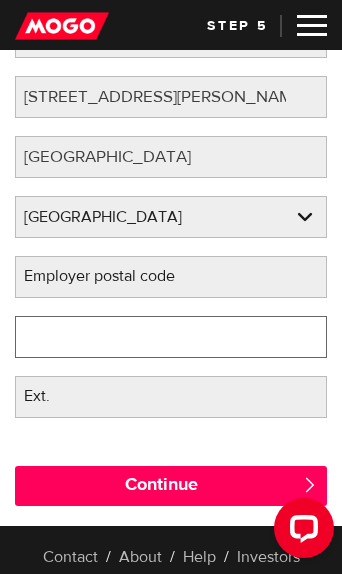 scroll, scrollTop: 243, scrollLeft: 0, axis: vertical 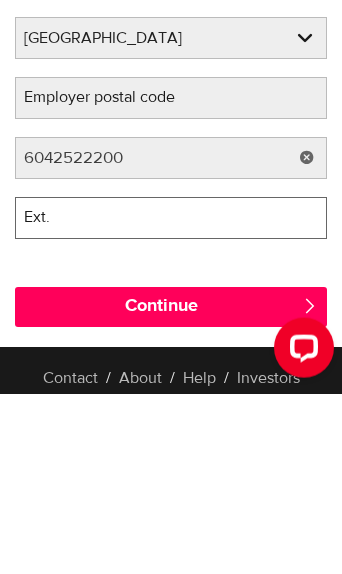 click on "Ext." at bounding box center [171, 398] 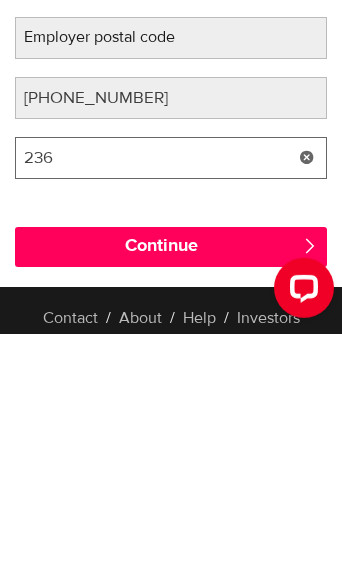 type on "236" 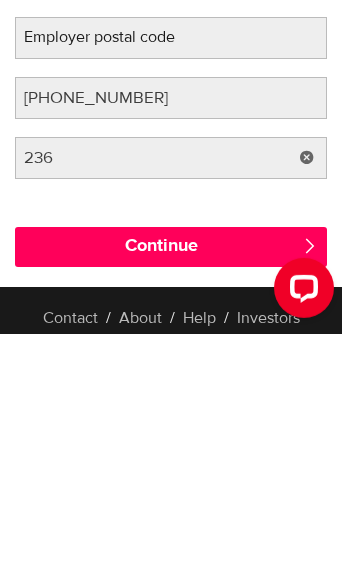 click on "Continue" at bounding box center [171, 487] 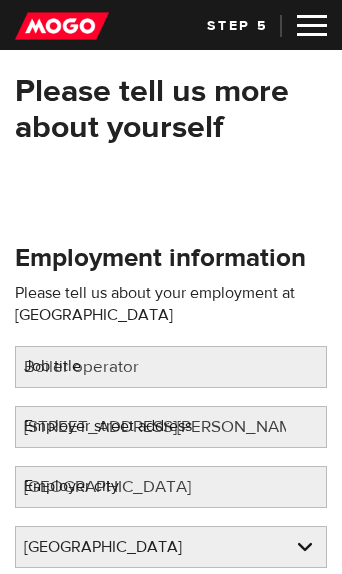 scroll, scrollTop: 0, scrollLeft: 0, axis: both 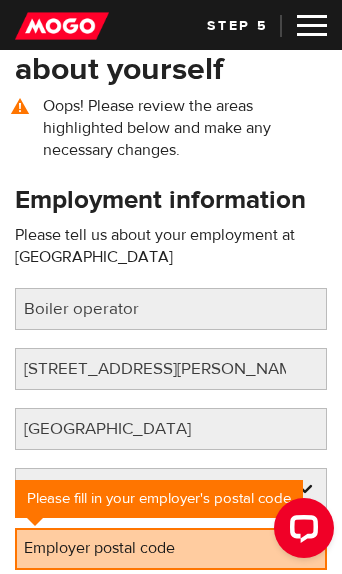 click on "Please fill in your employer's postal code" at bounding box center (159, 499) 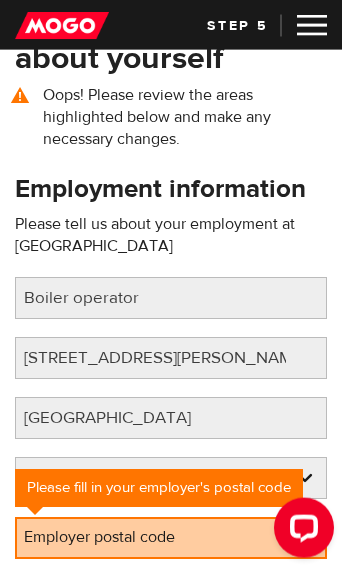 scroll, scrollTop: 104, scrollLeft: 0, axis: vertical 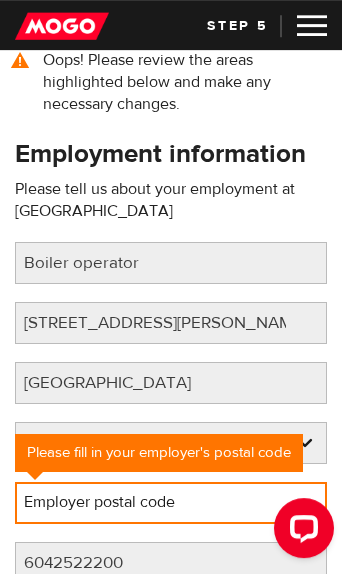 click on "Employer postal code" at bounding box center (171, 503) 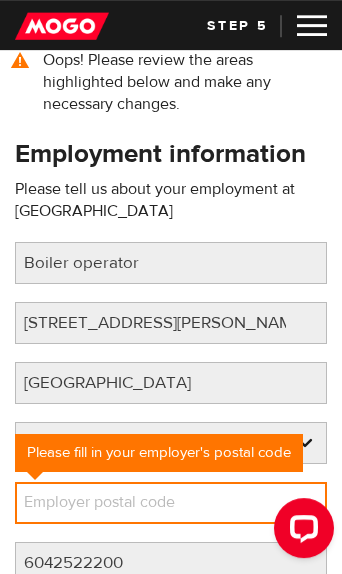 scroll, scrollTop: 104, scrollLeft: 0, axis: vertical 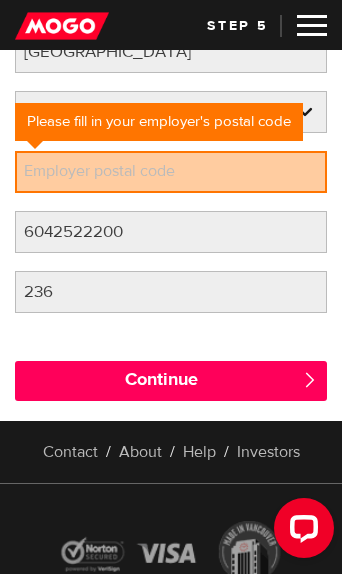 click on "Employer postal code" at bounding box center (115, 171) 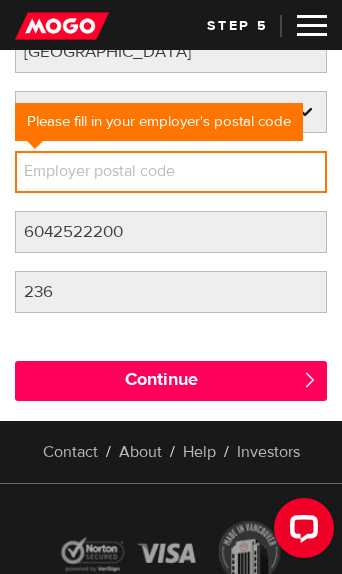 click on "Employer postal code" at bounding box center [171, 172] 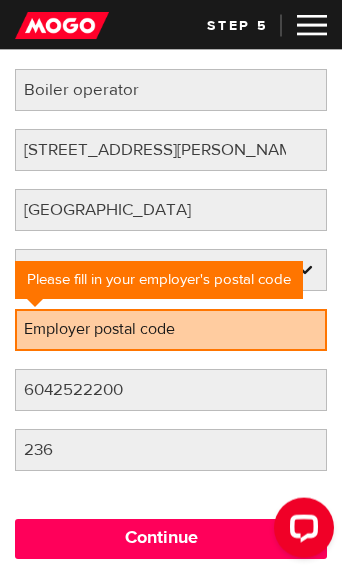 scroll, scrollTop: 287, scrollLeft: 0, axis: vertical 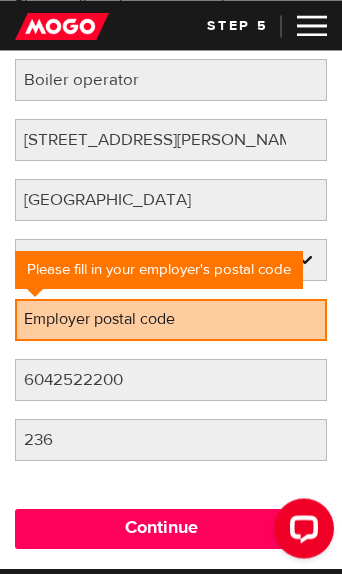 click on "Continue" at bounding box center (171, 529) 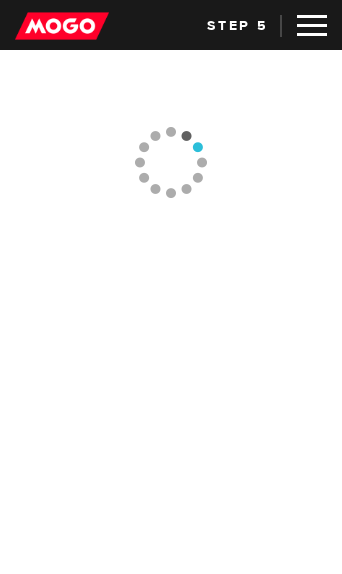 scroll, scrollTop: 1, scrollLeft: 0, axis: vertical 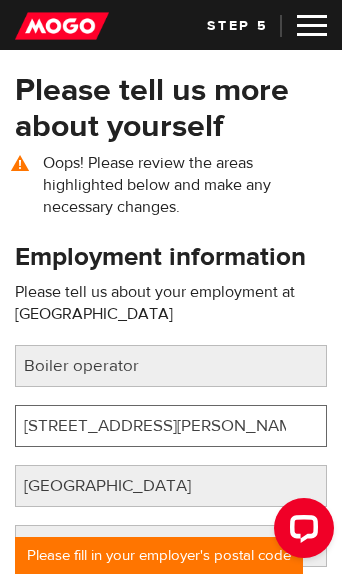 click on "[STREET_ADDRESS][PERSON_NAME]" at bounding box center (171, 426) 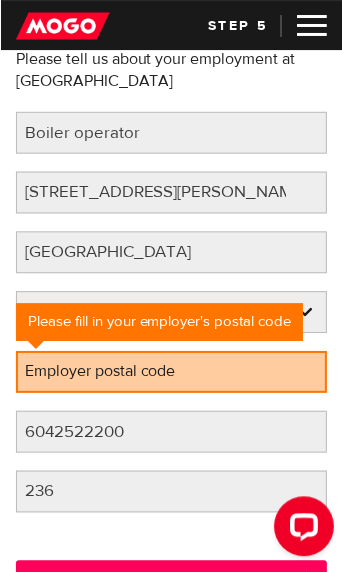 scroll, scrollTop: 0, scrollLeft: 0, axis: both 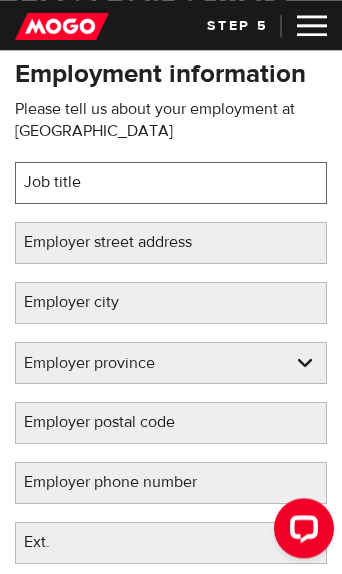 click on "Job title" at bounding box center [171, 183] 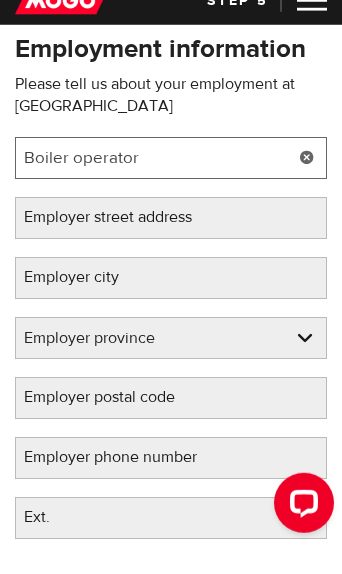 type on "Boiler operator" 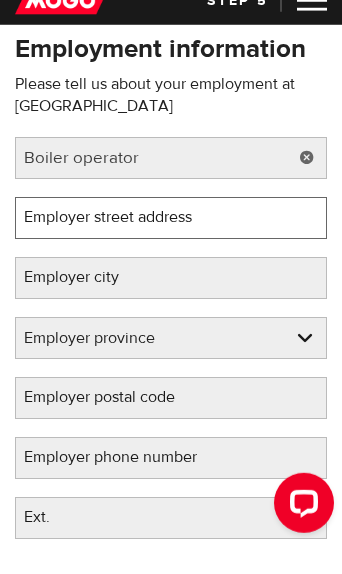 click on "Employer street address" at bounding box center [171, 243] 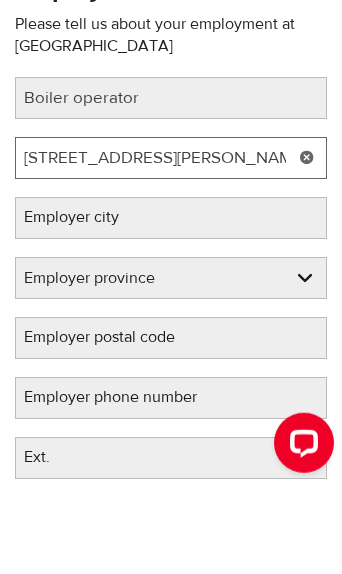 type on "1803 Stewart street" 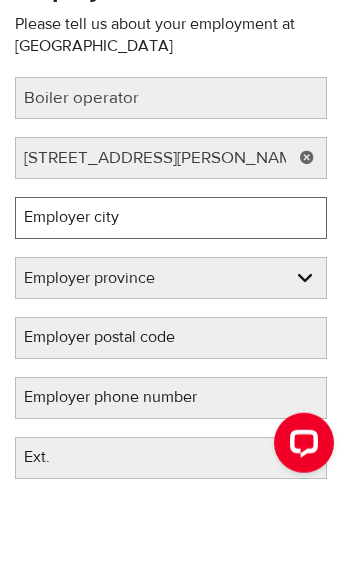 click on "Employer city" at bounding box center (171, 303) 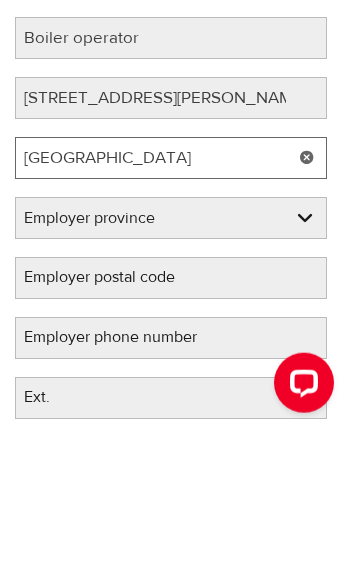 type on "Vancouver" 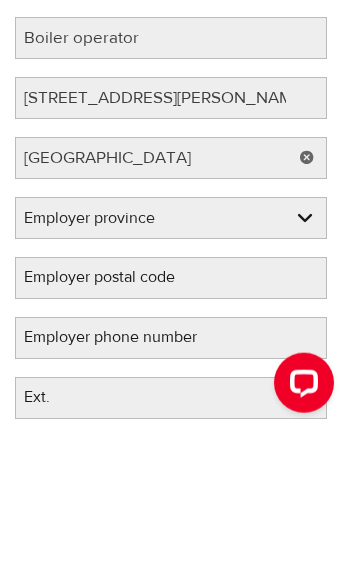 click on "Employer province Alberta
British Columbia
Ontario
Manitoba
New Brunswick
Newfoundland and Labrador
Nova Scotia
Northwest Territories
Nunavut
Prince Edward Island
Quebec
Saskatchewan
Yukon" at bounding box center [171, 364] 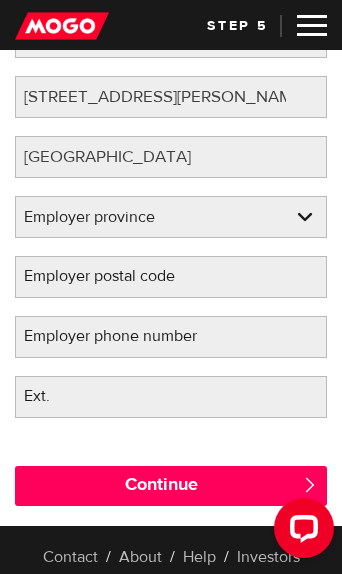 select on "BC" 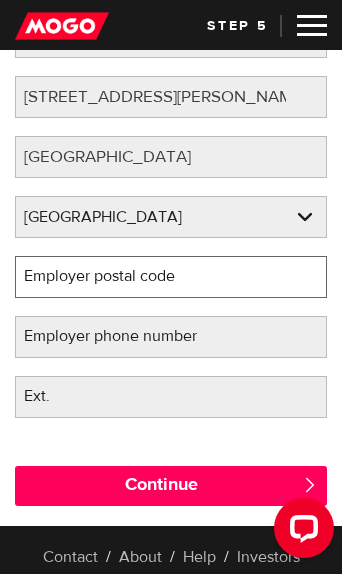 click on "Employer postal code" at bounding box center [171, 277] 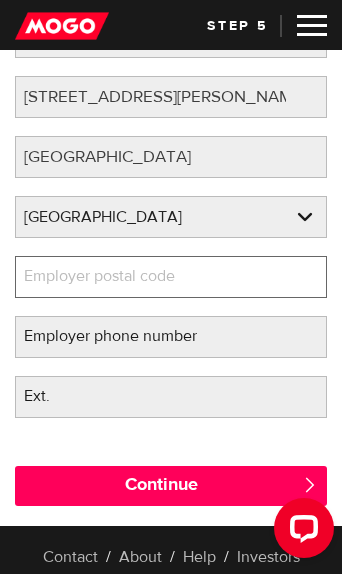 scroll, scrollTop: 243, scrollLeft: 0, axis: vertical 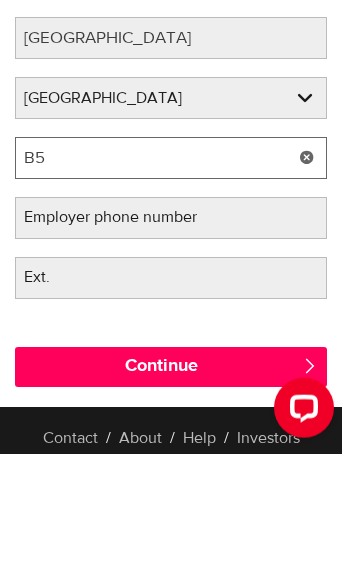 type on "B" 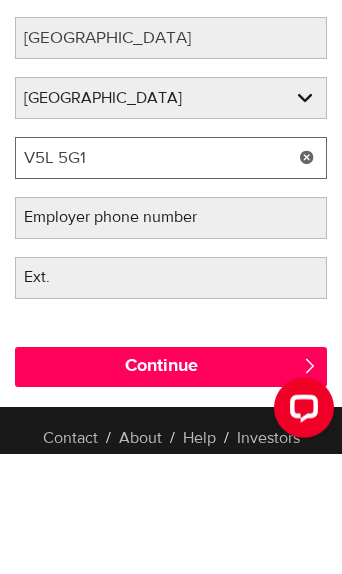 type on "V5L 5G1" 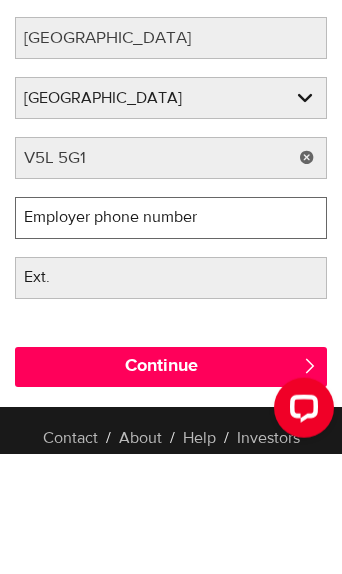 click on "Employer phone number" at bounding box center (171, 338) 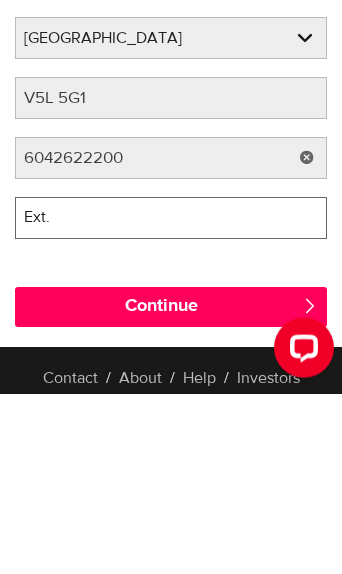 click on "Ext." at bounding box center (171, 398) 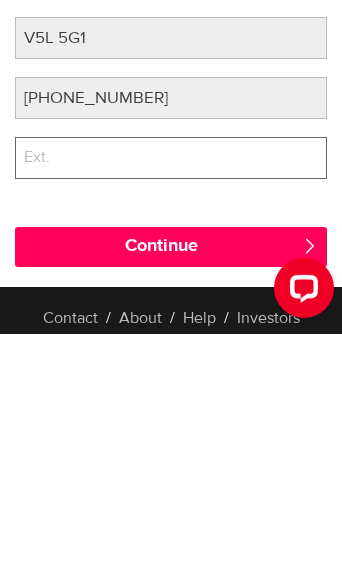 click on "Ext." at bounding box center (171, 398) 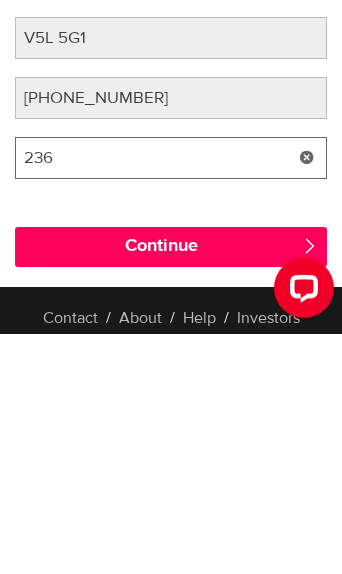 type on "236" 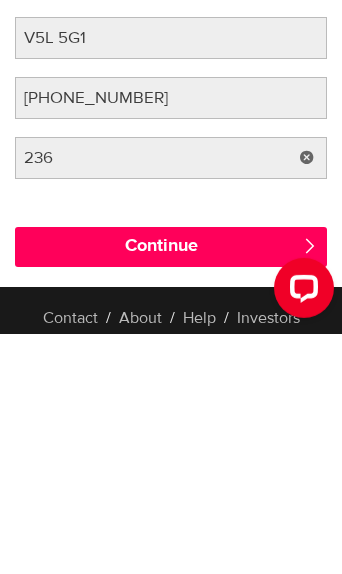 click on "Continue" at bounding box center (171, 487) 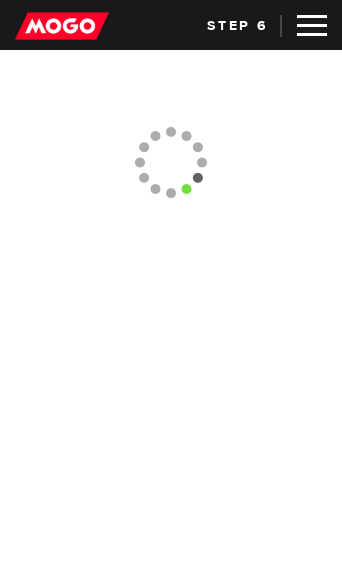 scroll, scrollTop: 0, scrollLeft: 0, axis: both 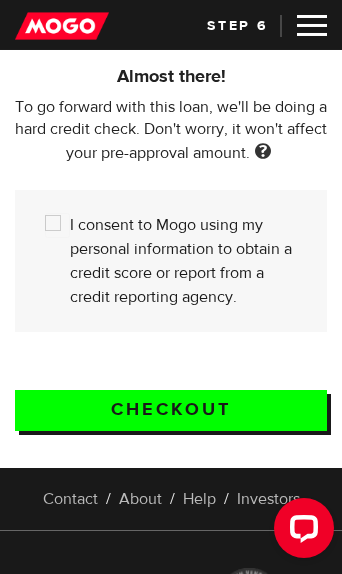 click on "I consent to Mogo using my personal information to obtain a credit score or report from a credit reporting agency." at bounding box center [57, 225] 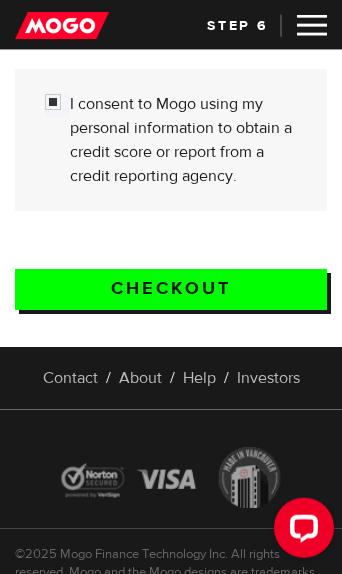 click on "Checkout" at bounding box center [171, 289] 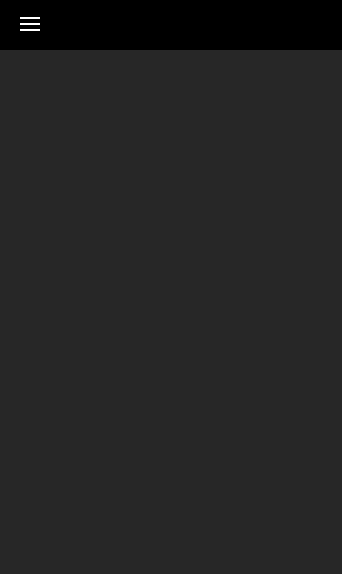 scroll, scrollTop: 0, scrollLeft: 0, axis: both 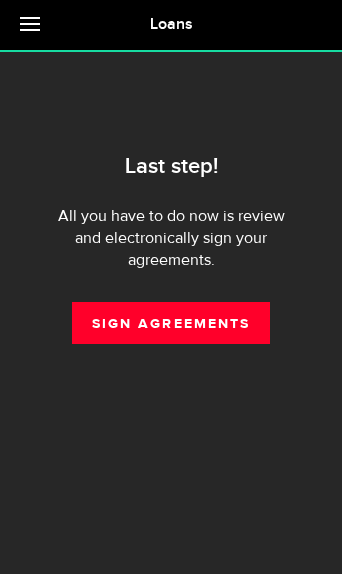 click on "Last step! All you have to do now is review and electronically sign your agreements. Sign Agreements" at bounding box center (171, 247) 